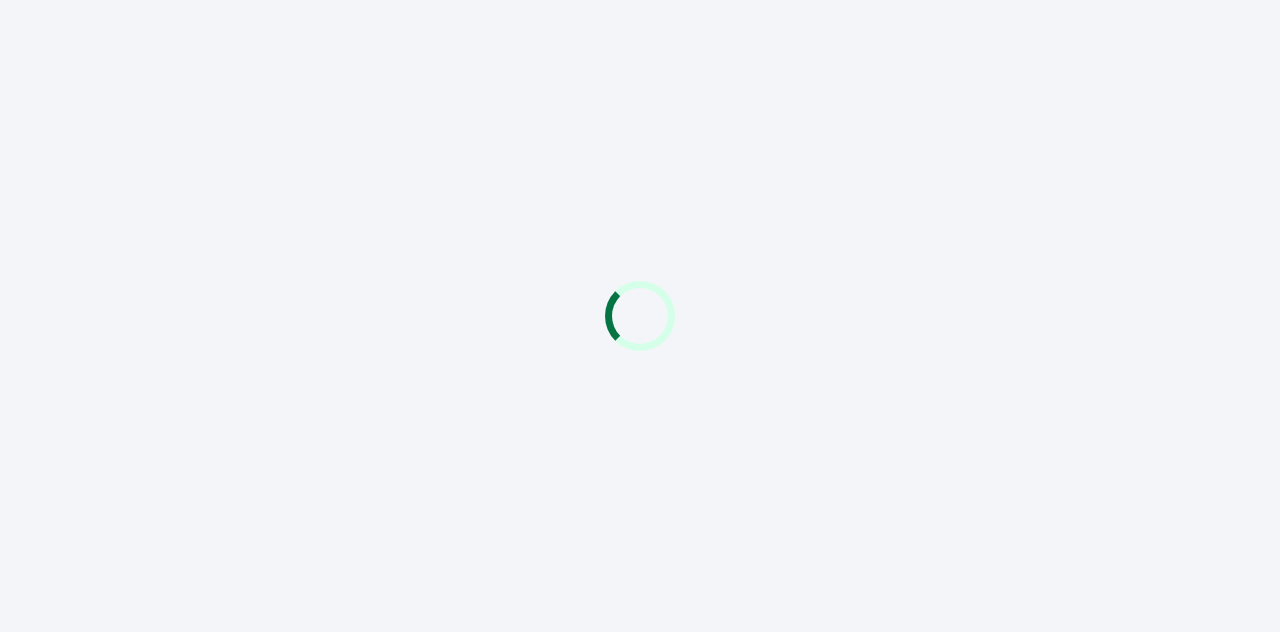 scroll, scrollTop: 0, scrollLeft: 0, axis: both 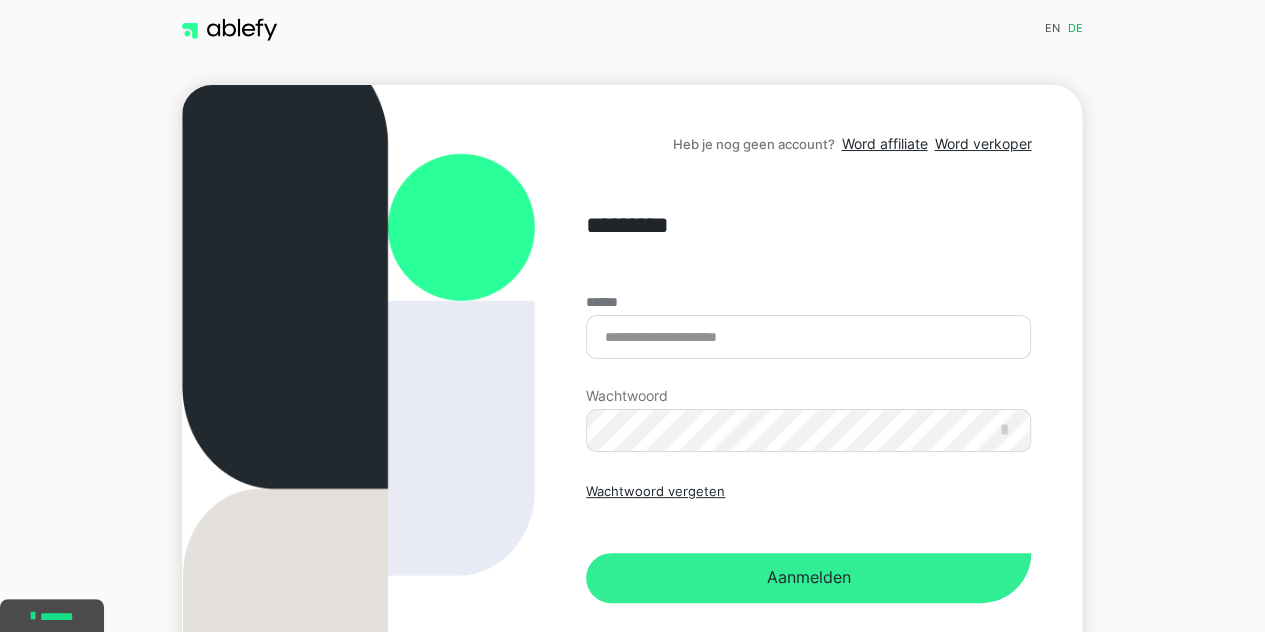 click on "Aanmelden" at bounding box center [809, 577] 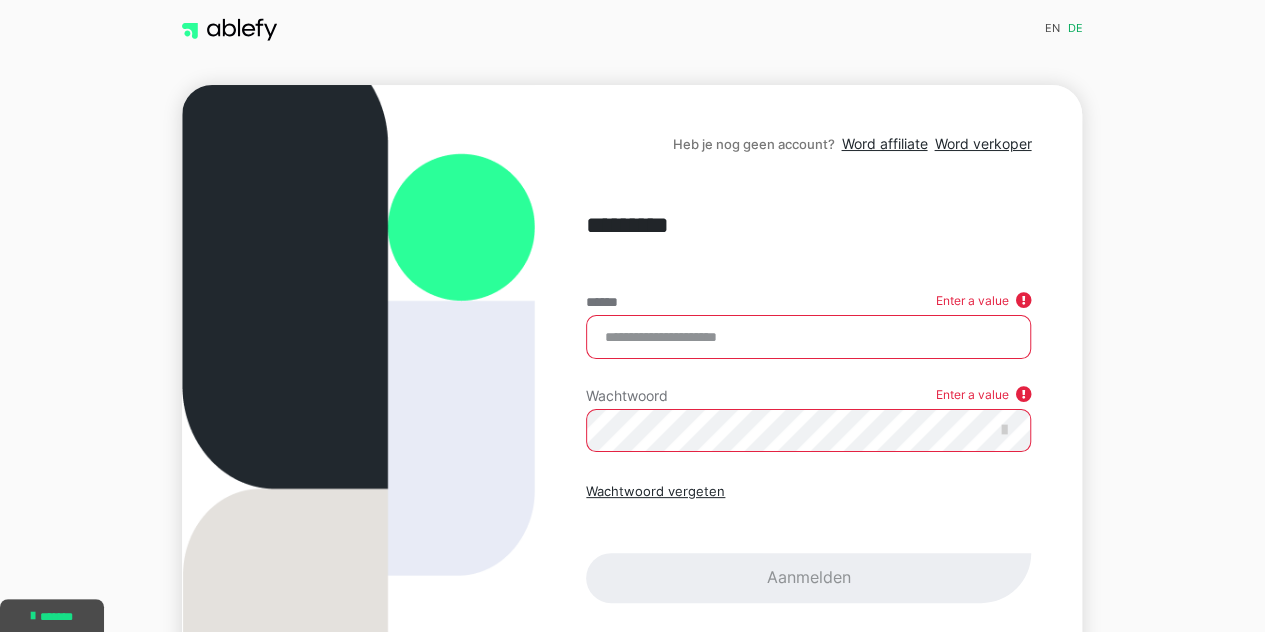 click on "******" at bounding box center [808, 337] 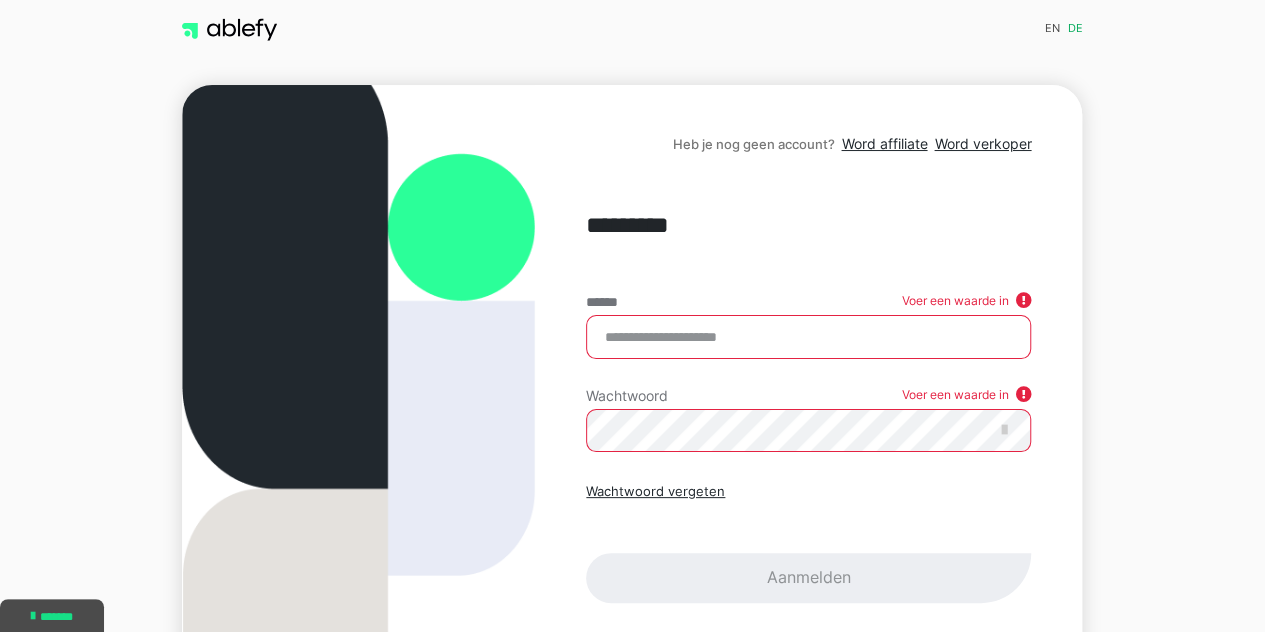 type on "**********" 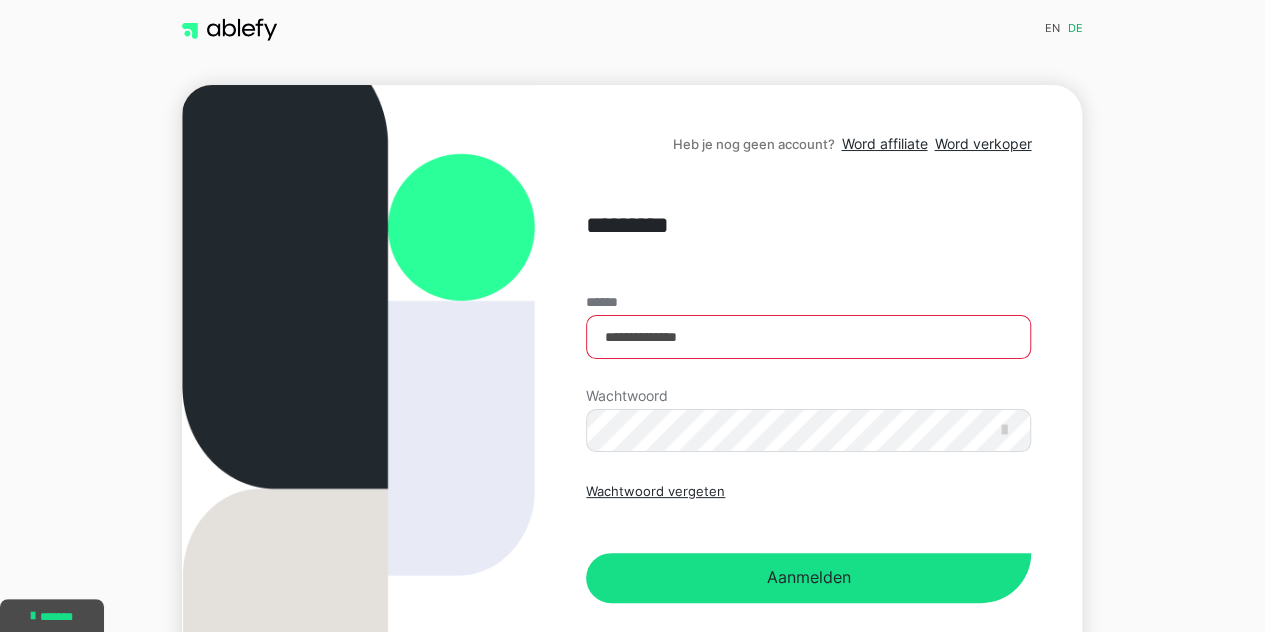 click on "Aanmelden" at bounding box center (808, 578) 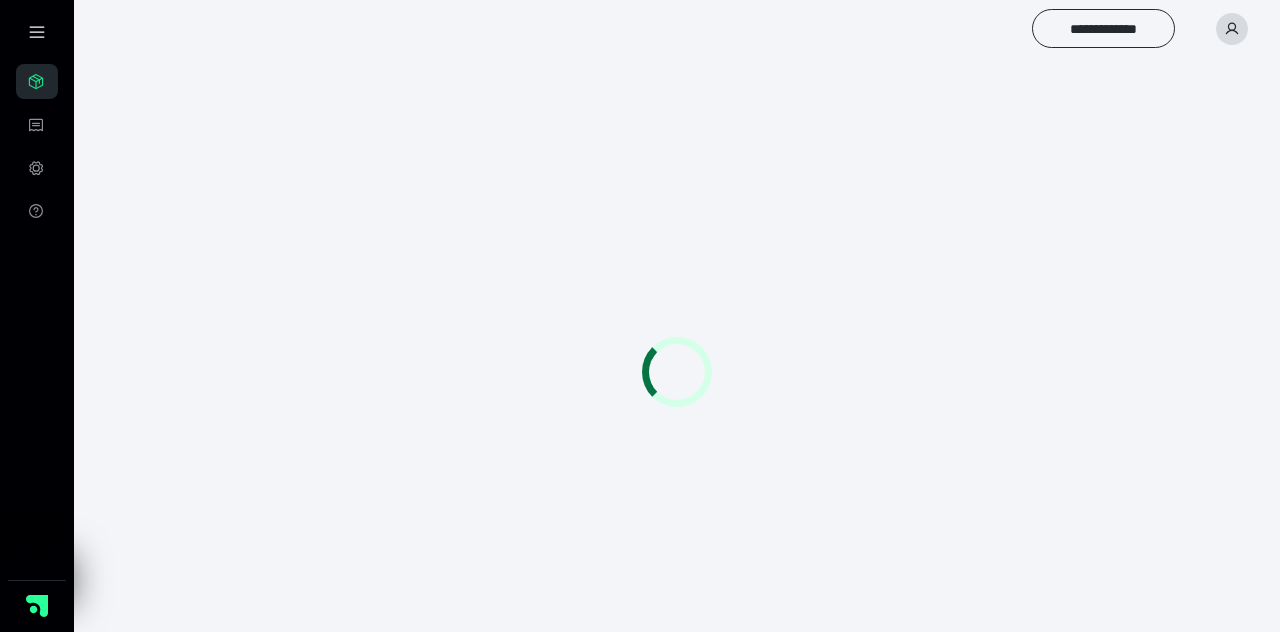 scroll, scrollTop: 0, scrollLeft: 0, axis: both 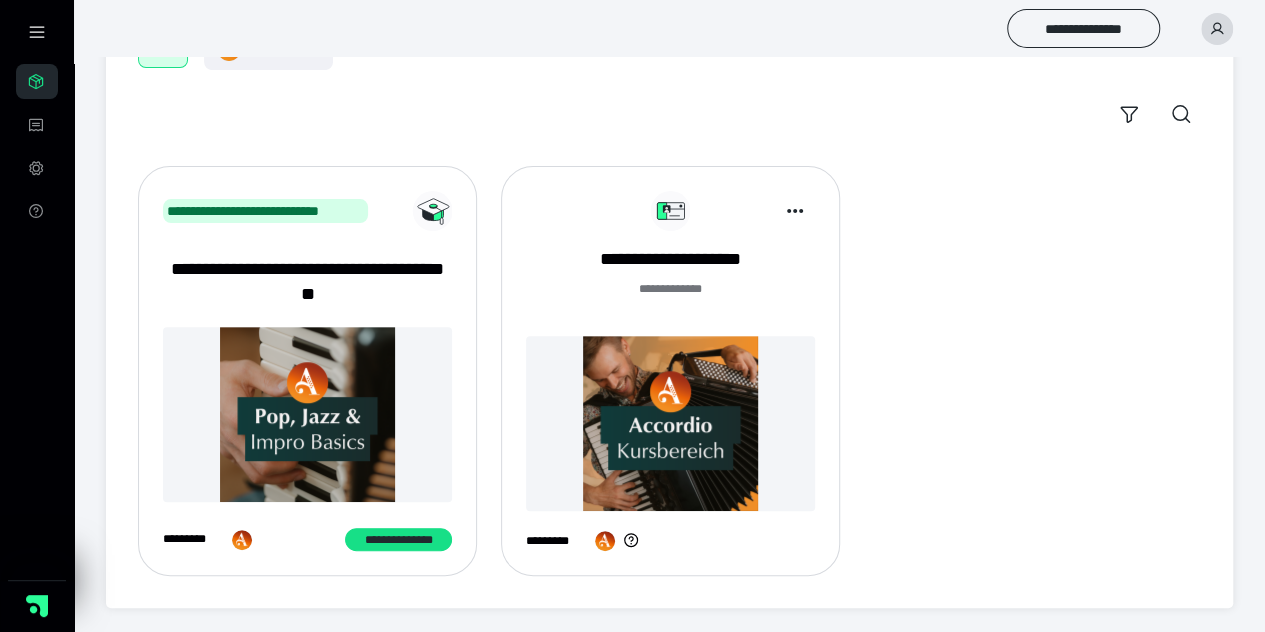 click at bounding box center [670, 423] 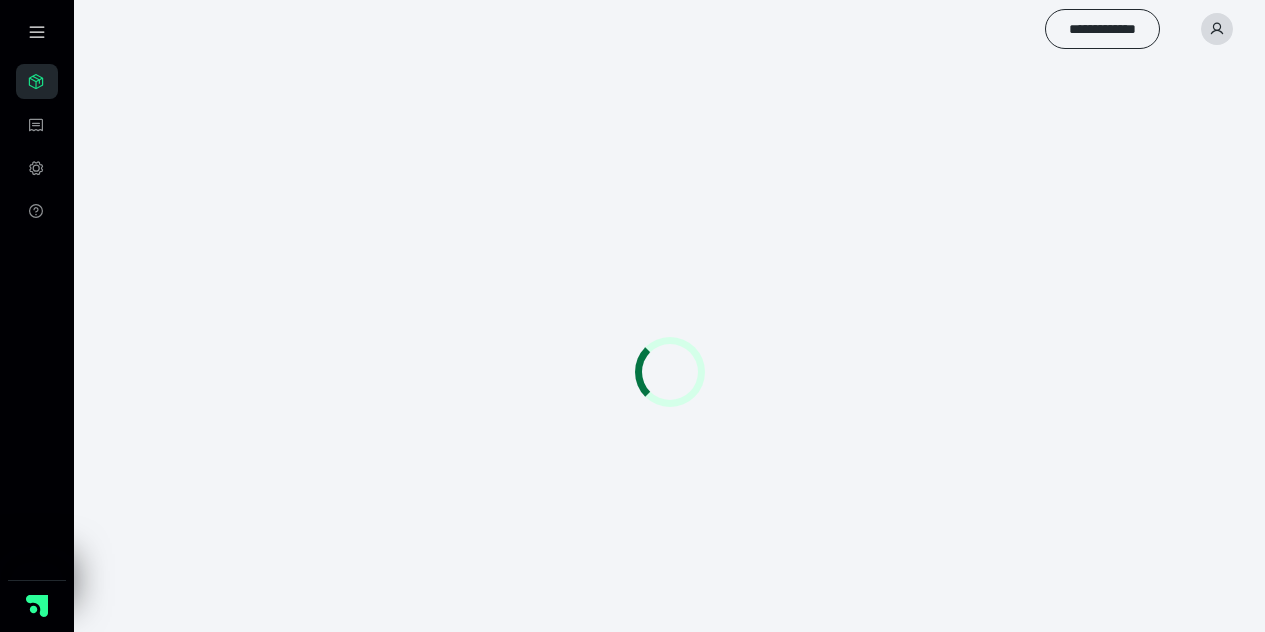 scroll, scrollTop: 0, scrollLeft: 0, axis: both 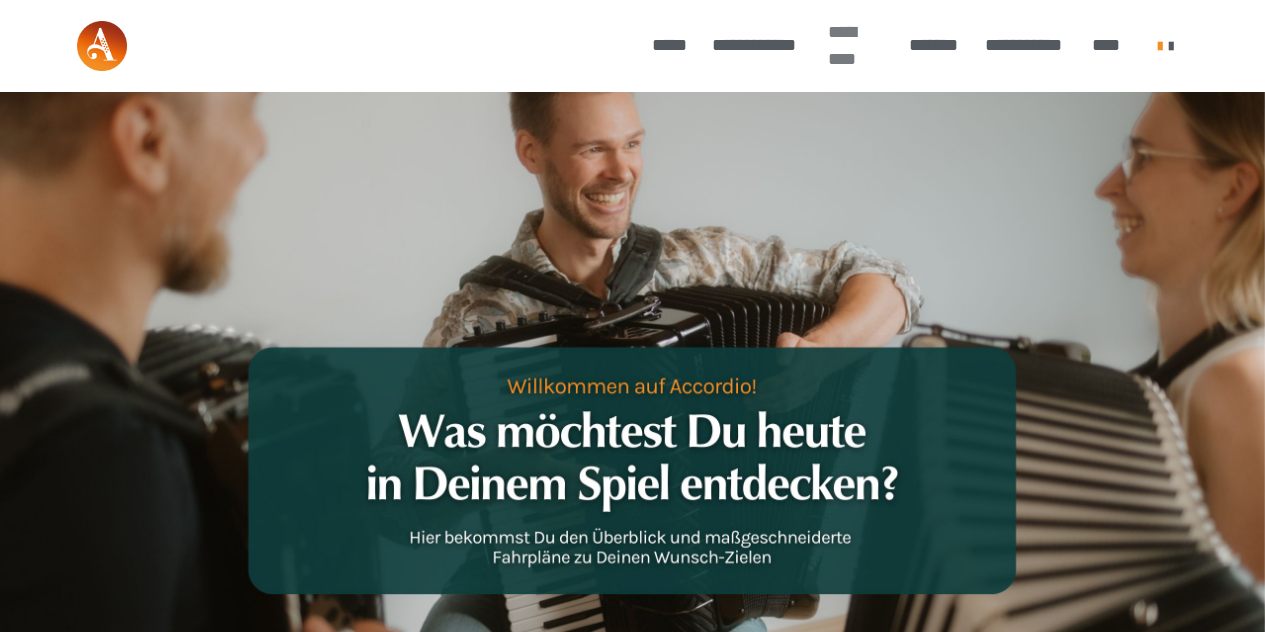 click on "*********" at bounding box center [842, 45] 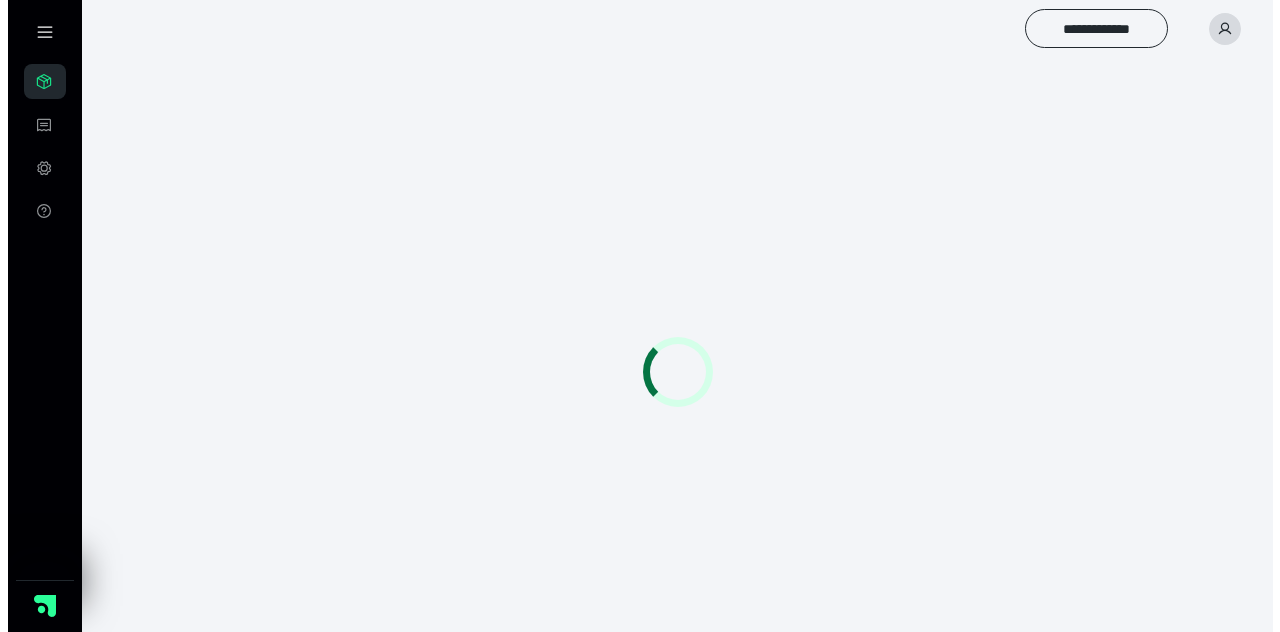 scroll, scrollTop: 0, scrollLeft: 0, axis: both 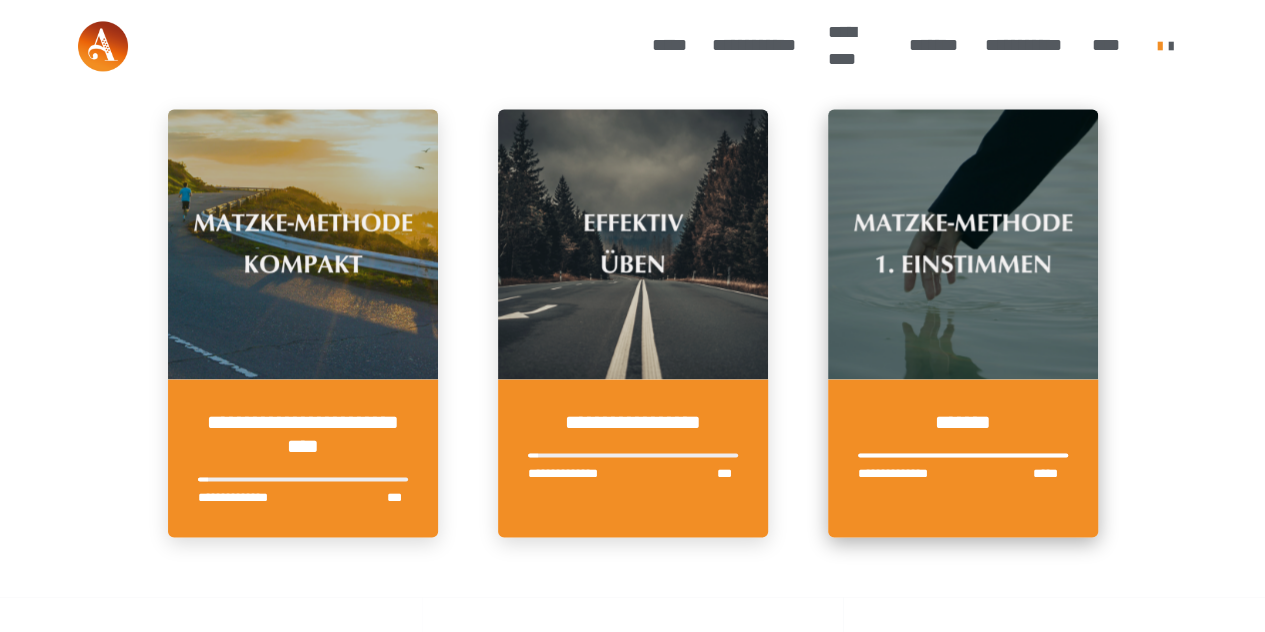 click at bounding box center [963, 244] 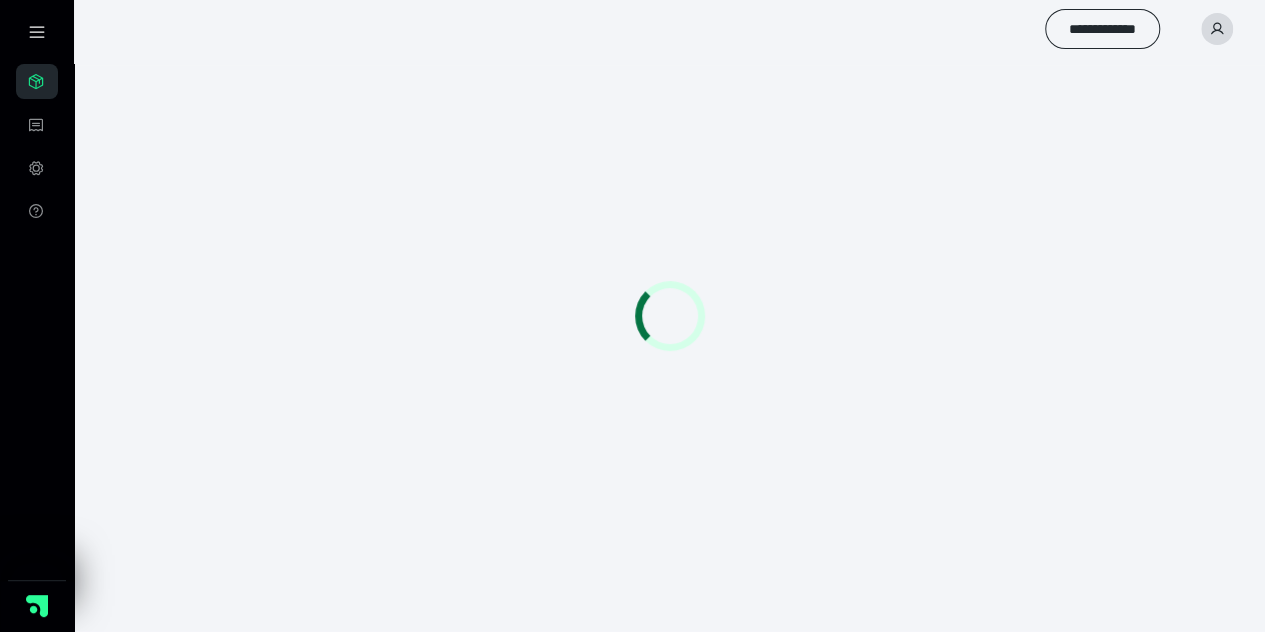 scroll, scrollTop: 56, scrollLeft: 0, axis: vertical 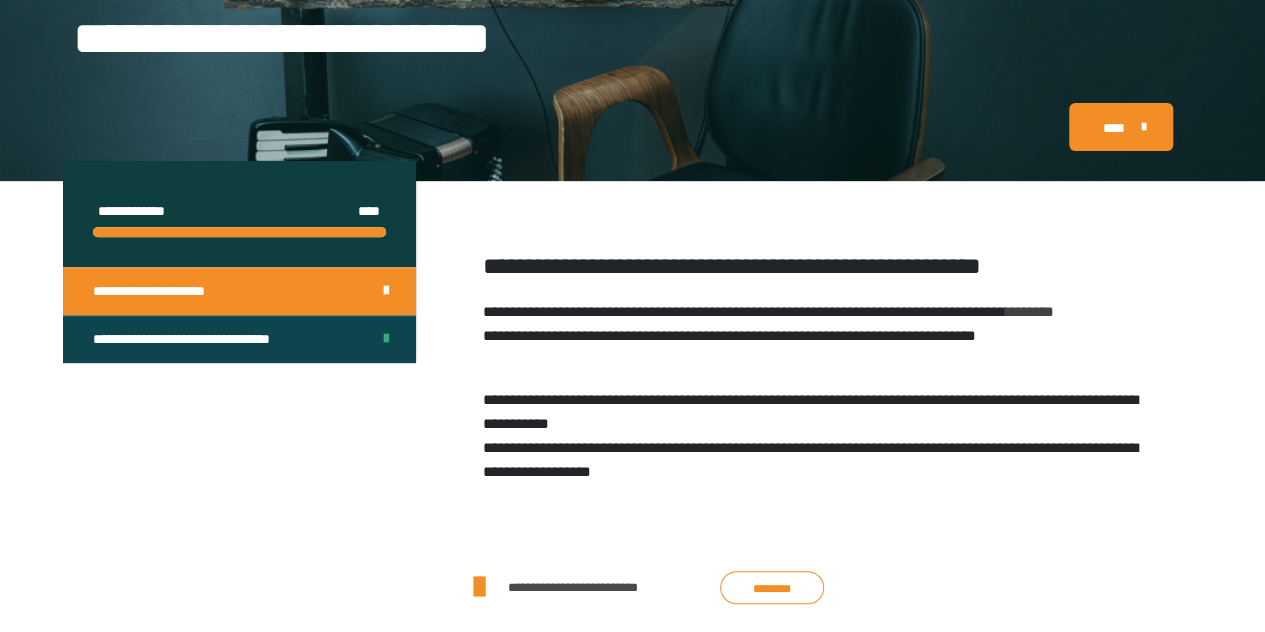 click on "**********" at bounding box center (197, 339) 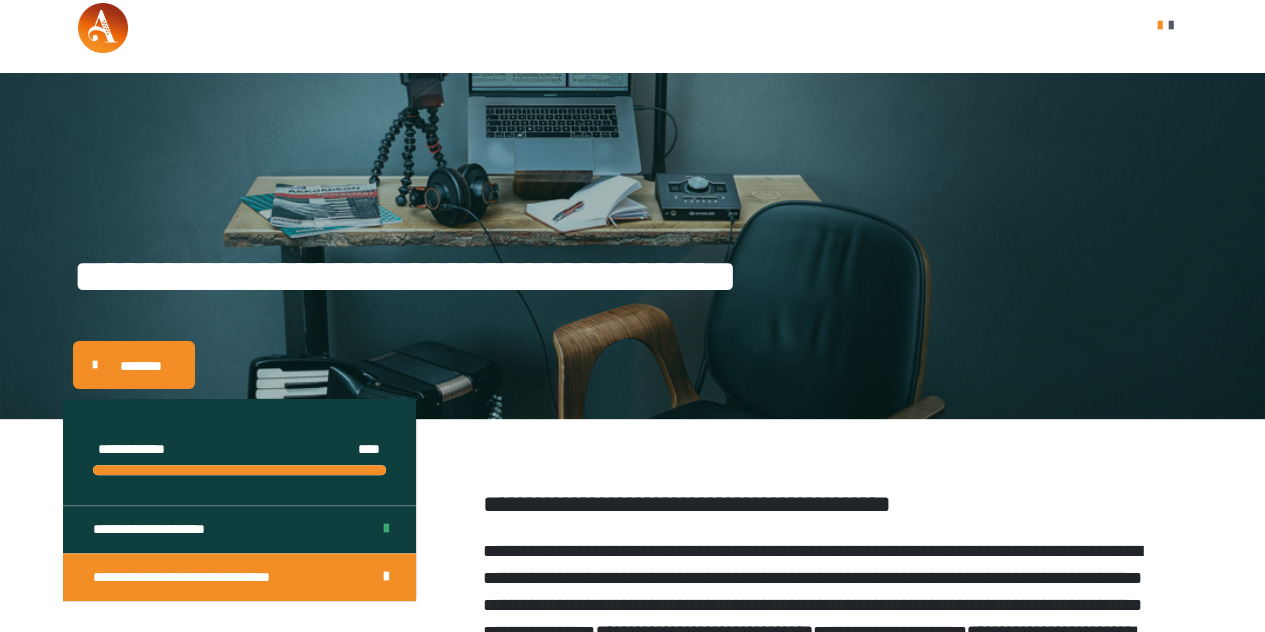 scroll, scrollTop: 0, scrollLeft: 0, axis: both 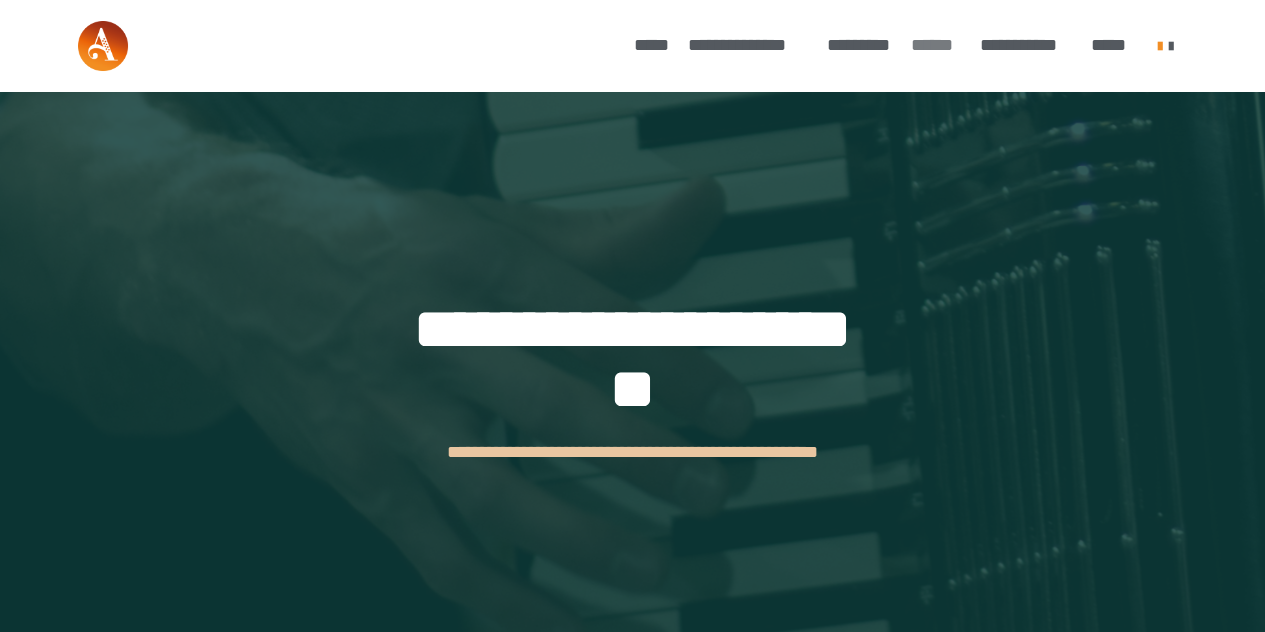 click on "******" at bounding box center (935, 45) 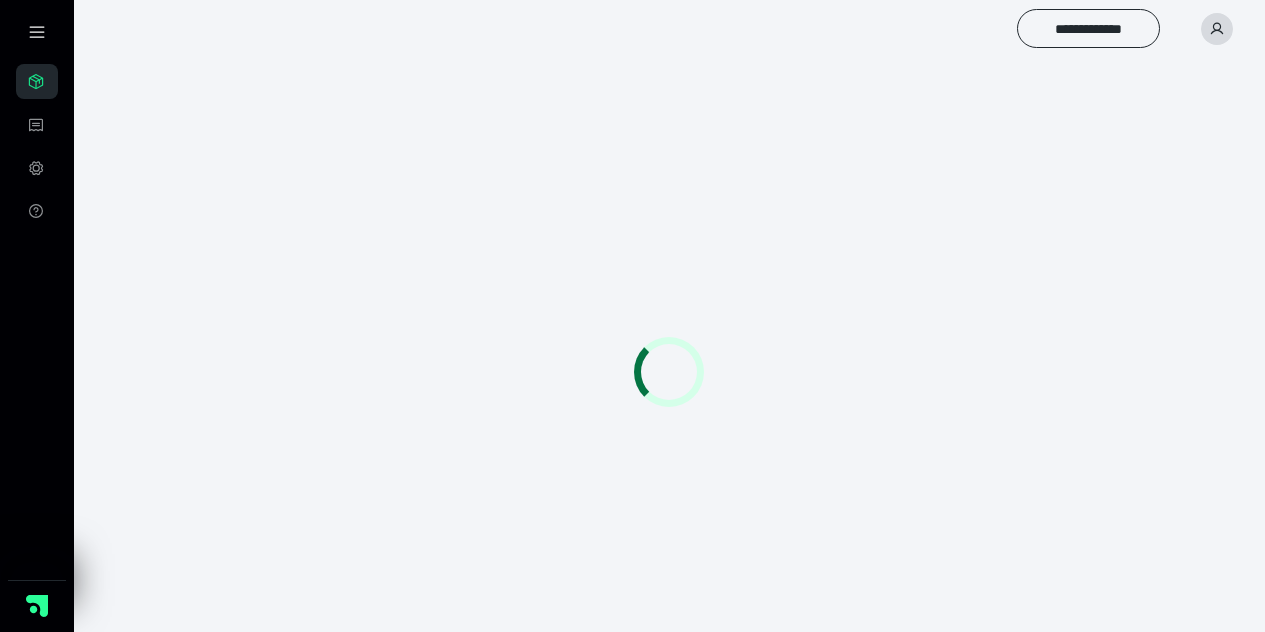 scroll, scrollTop: 0, scrollLeft: 0, axis: both 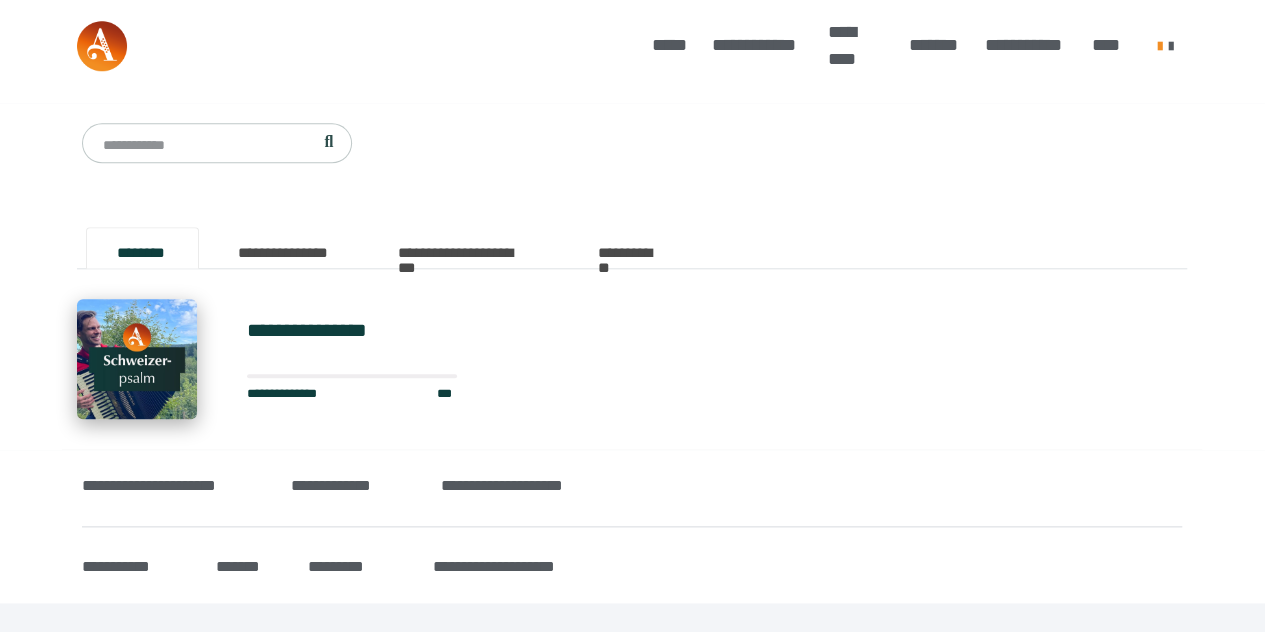 click at bounding box center [137, 359] 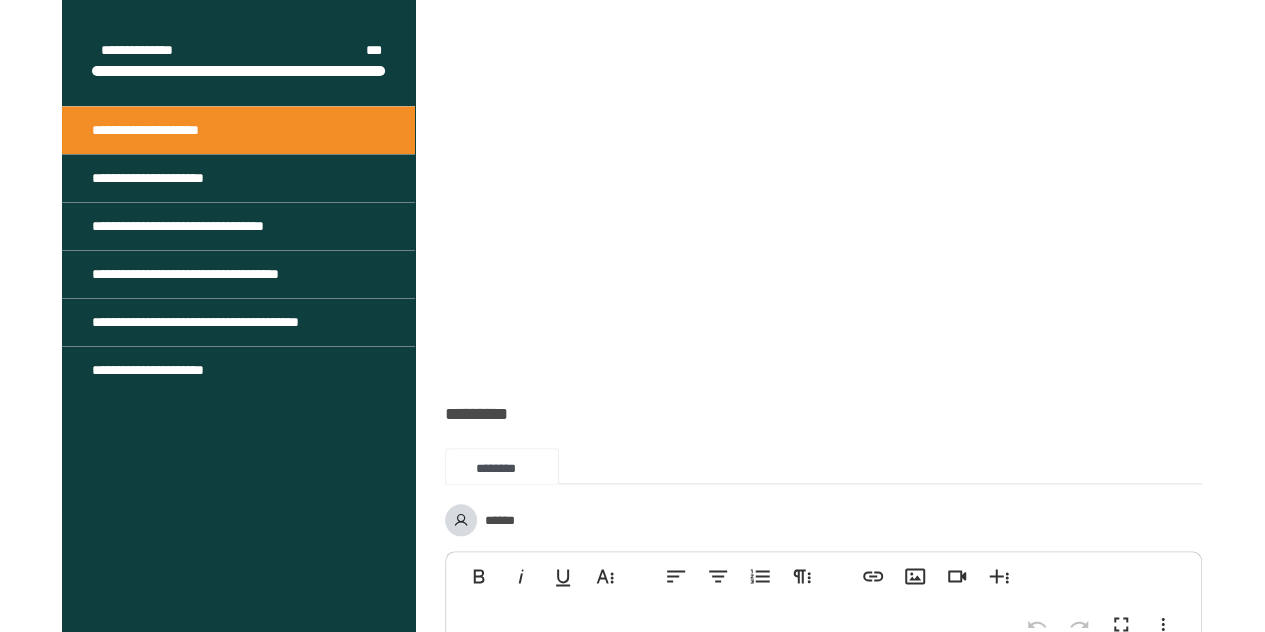 scroll, scrollTop: 920, scrollLeft: 0, axis: vertical 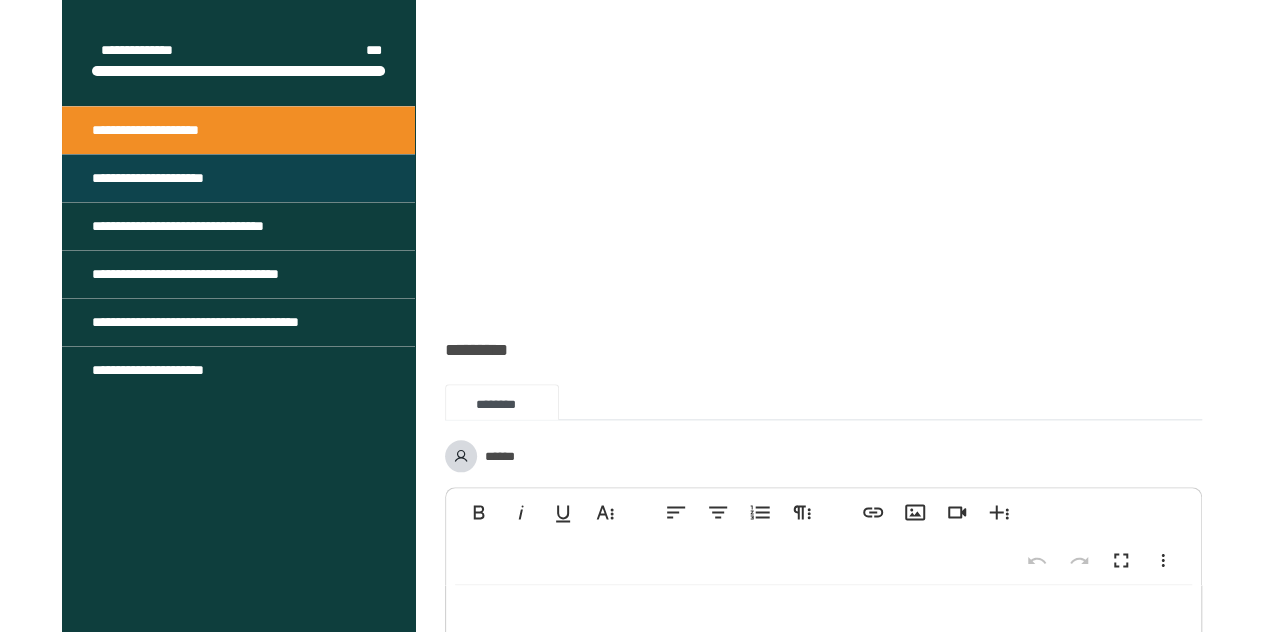 click on "**********" at bounding box center [148, 178] 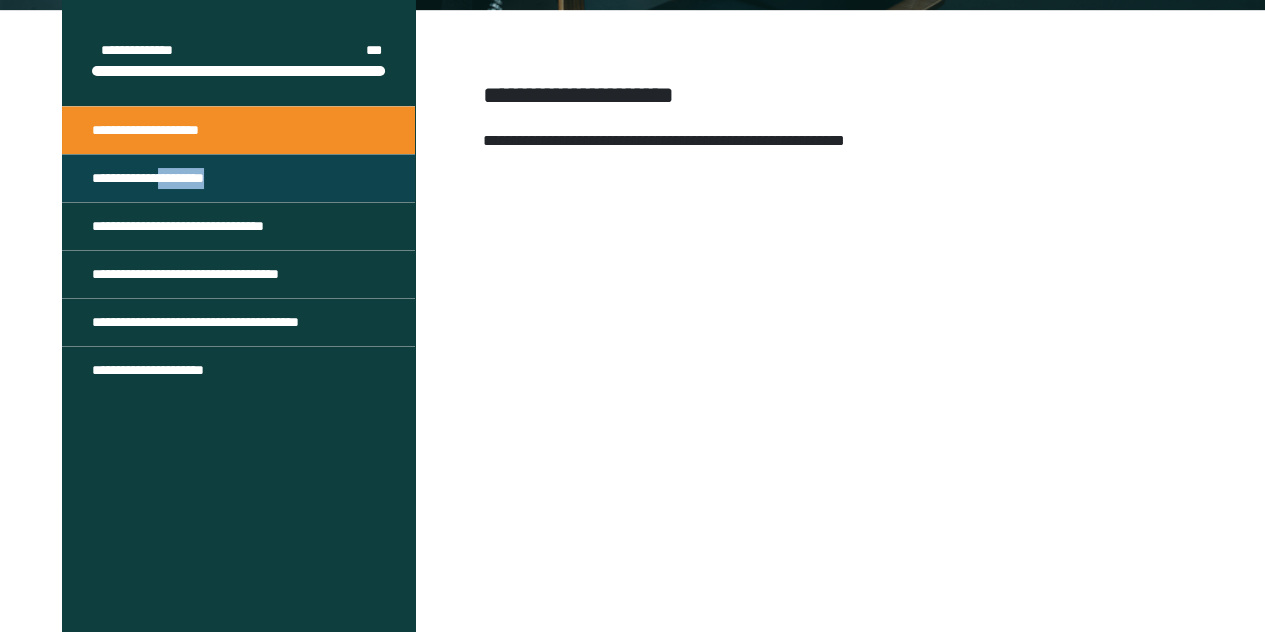 click on "**********" at bounding box center [148, 178] 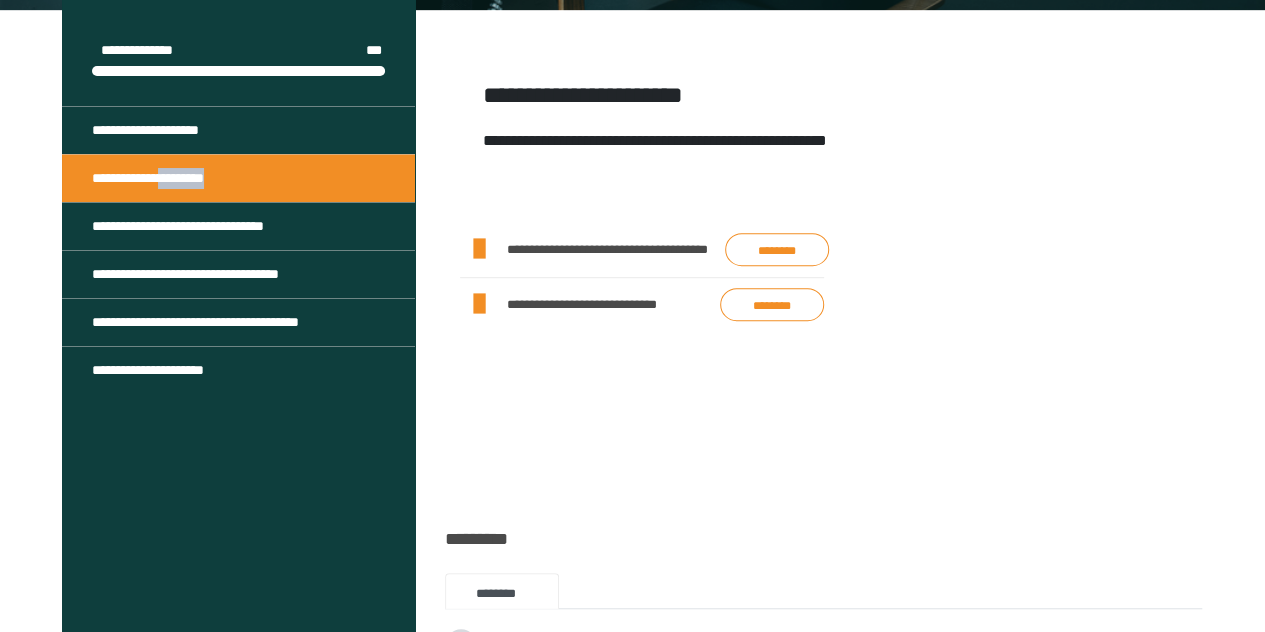 click on "********" at bounding box center (777, 251) 